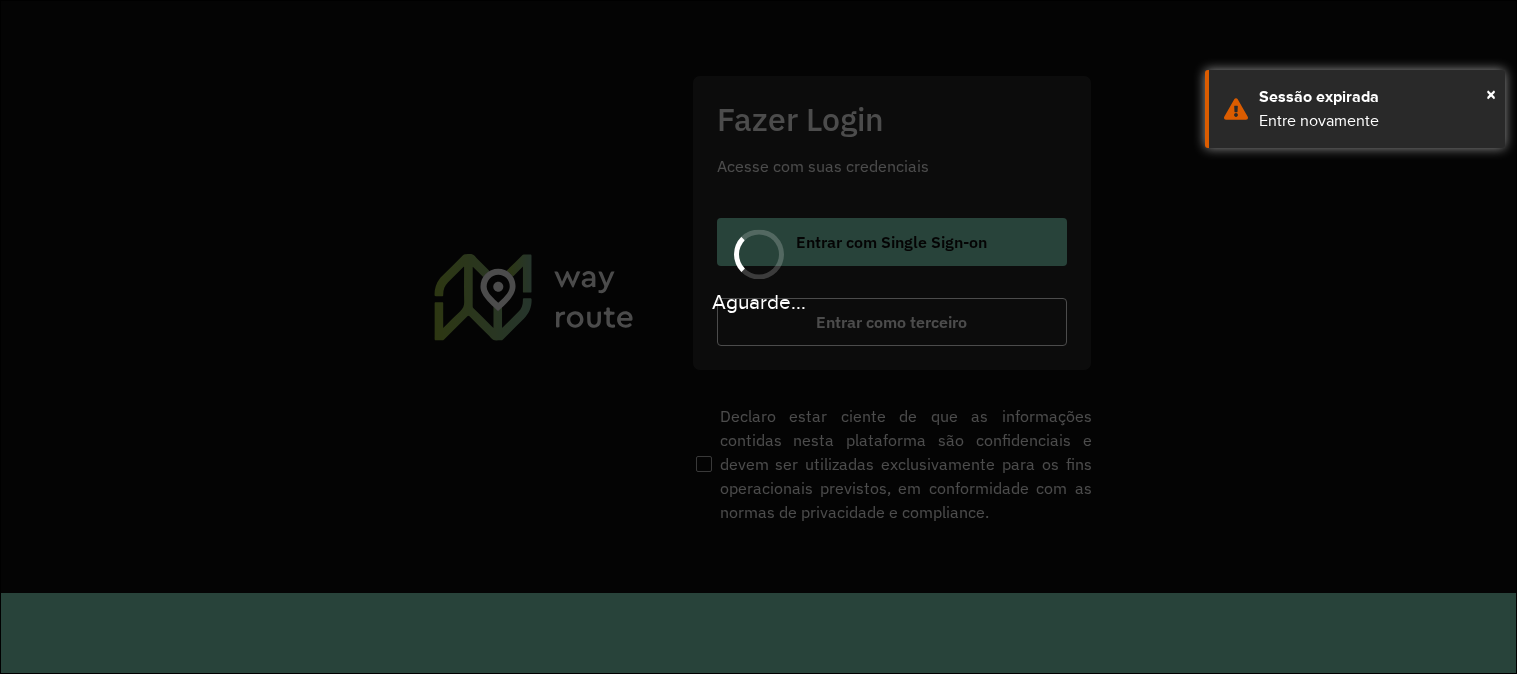scroll, scrollTop: 0, scrollLeft: 0, axis: both 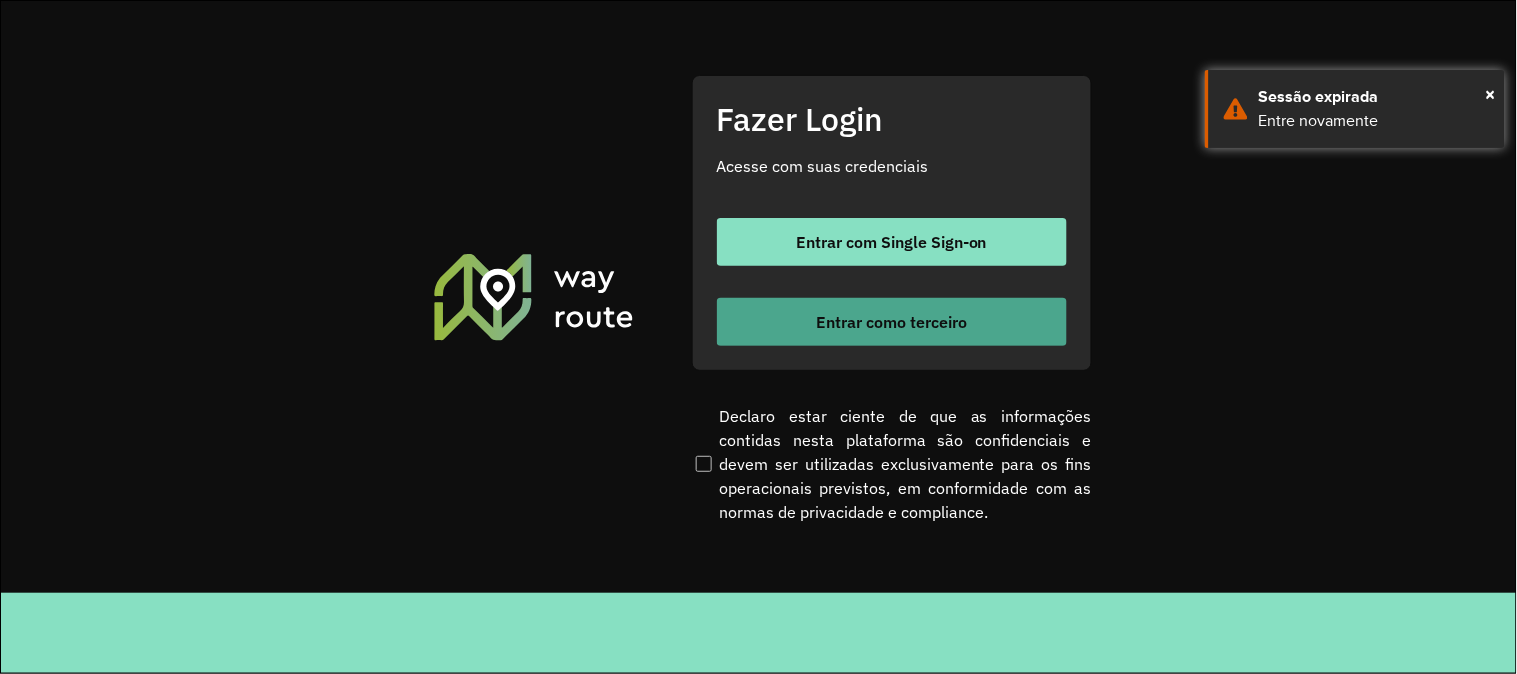 click on "Entrar como terceiro" at bounding box center [891, 322] 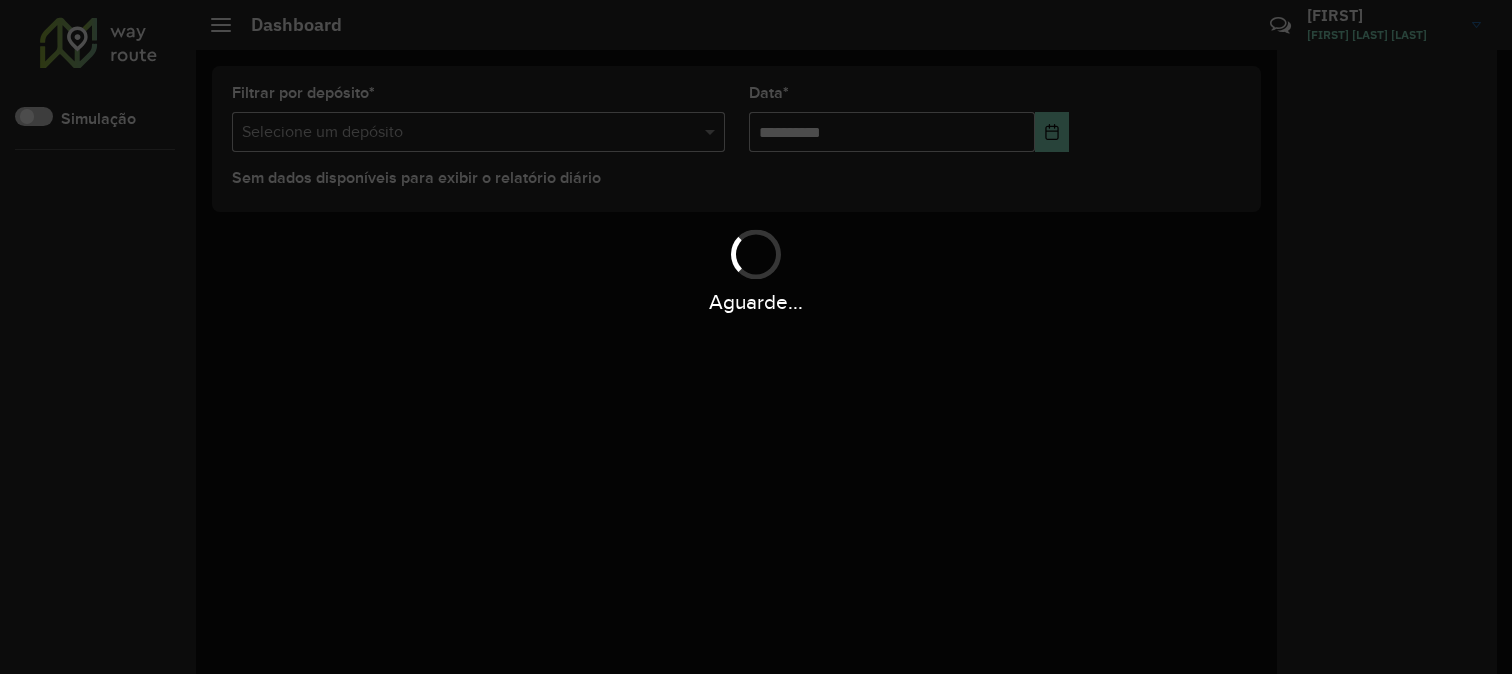 scroll, scrollTop: 0, scrollLeft: 0, axis: both 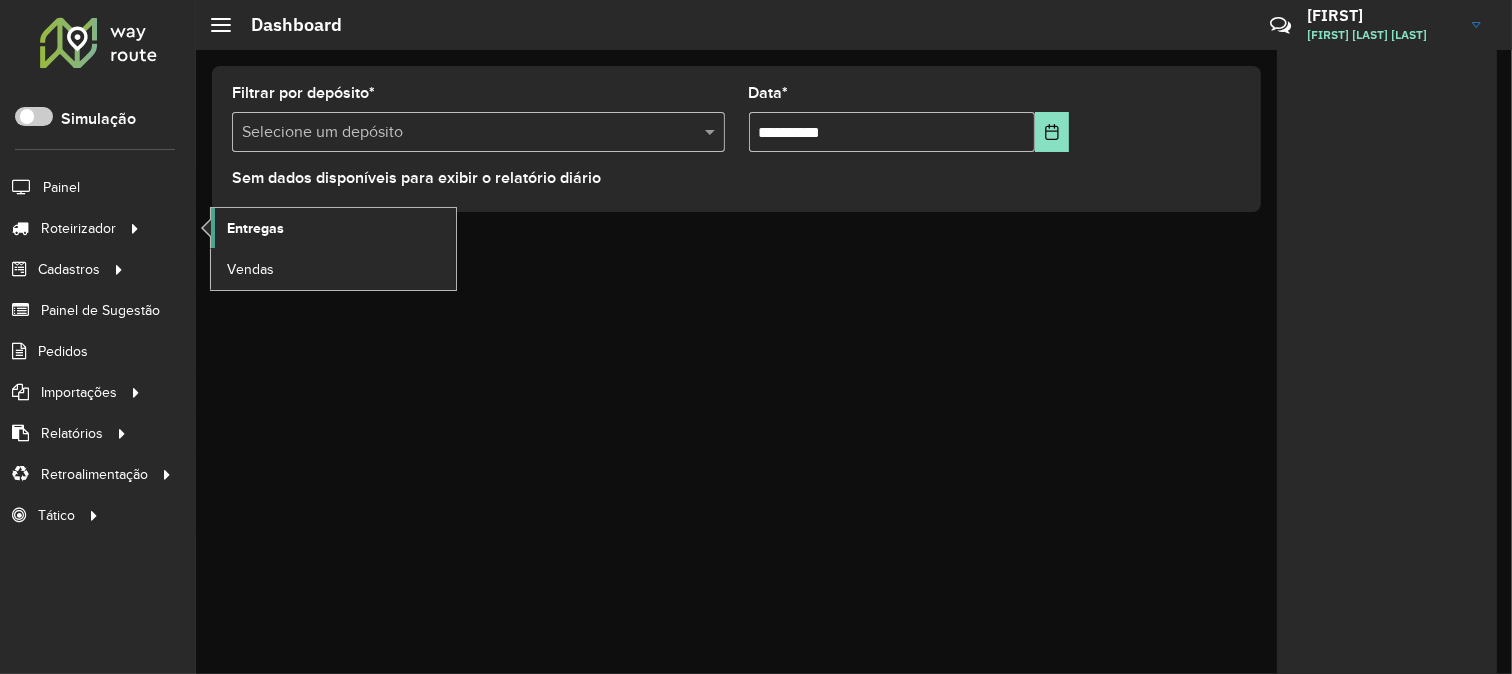 click on "Entregas" 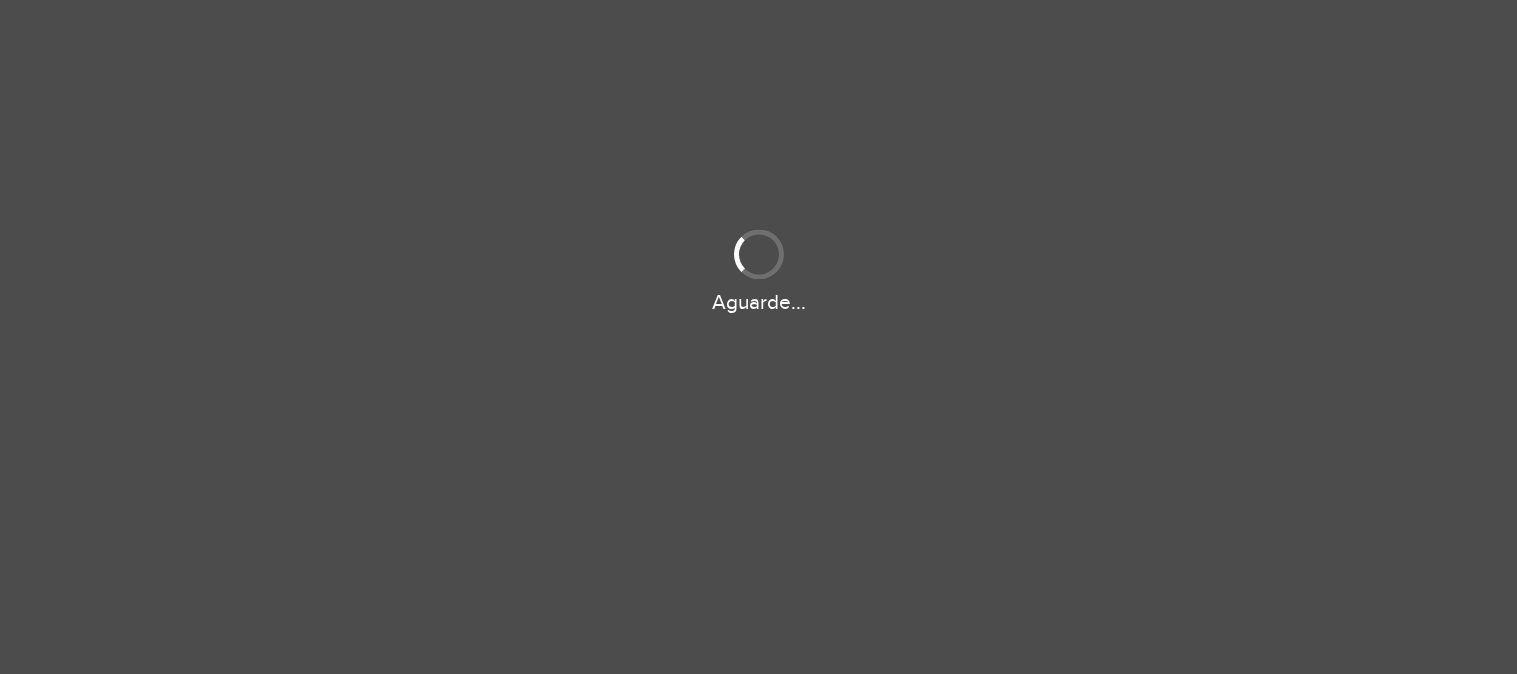 scroll, scrollTop: 0, scrollLeft: 0, axis: both 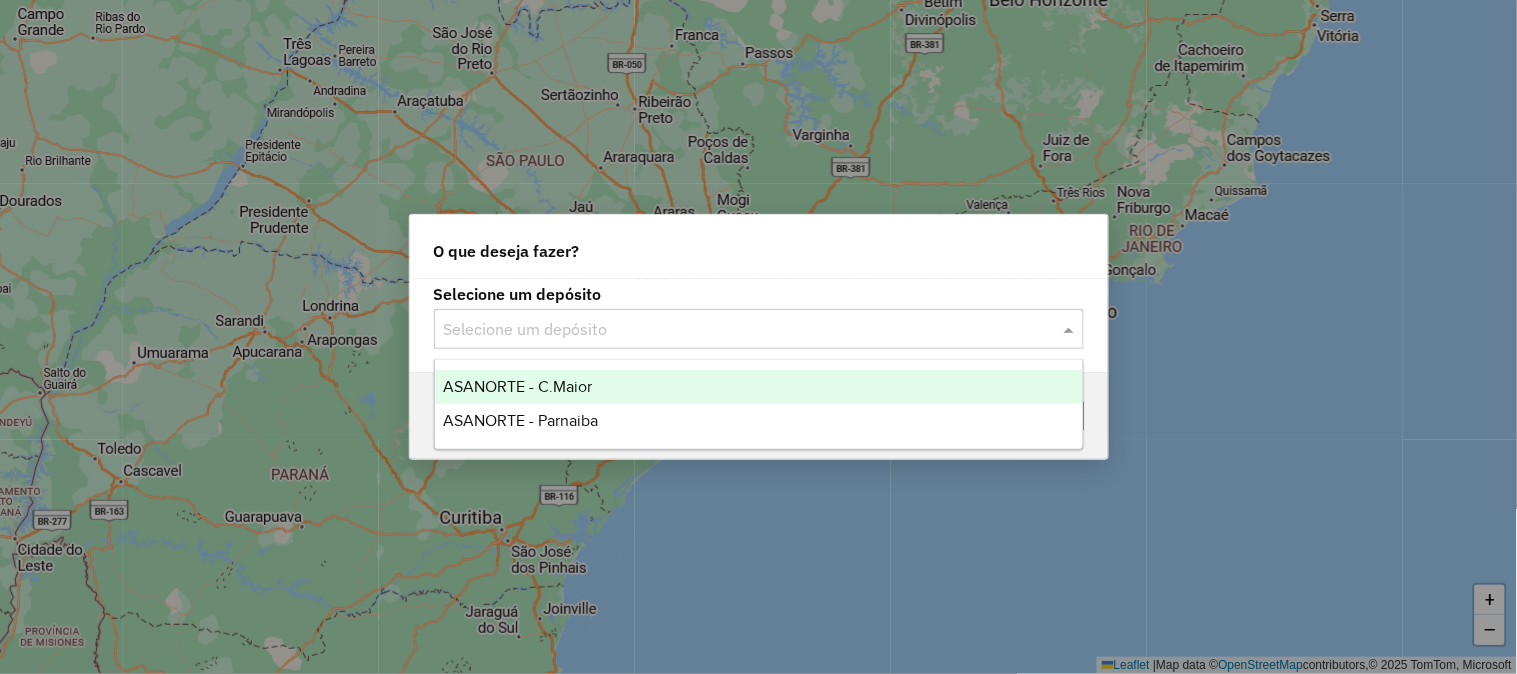 click 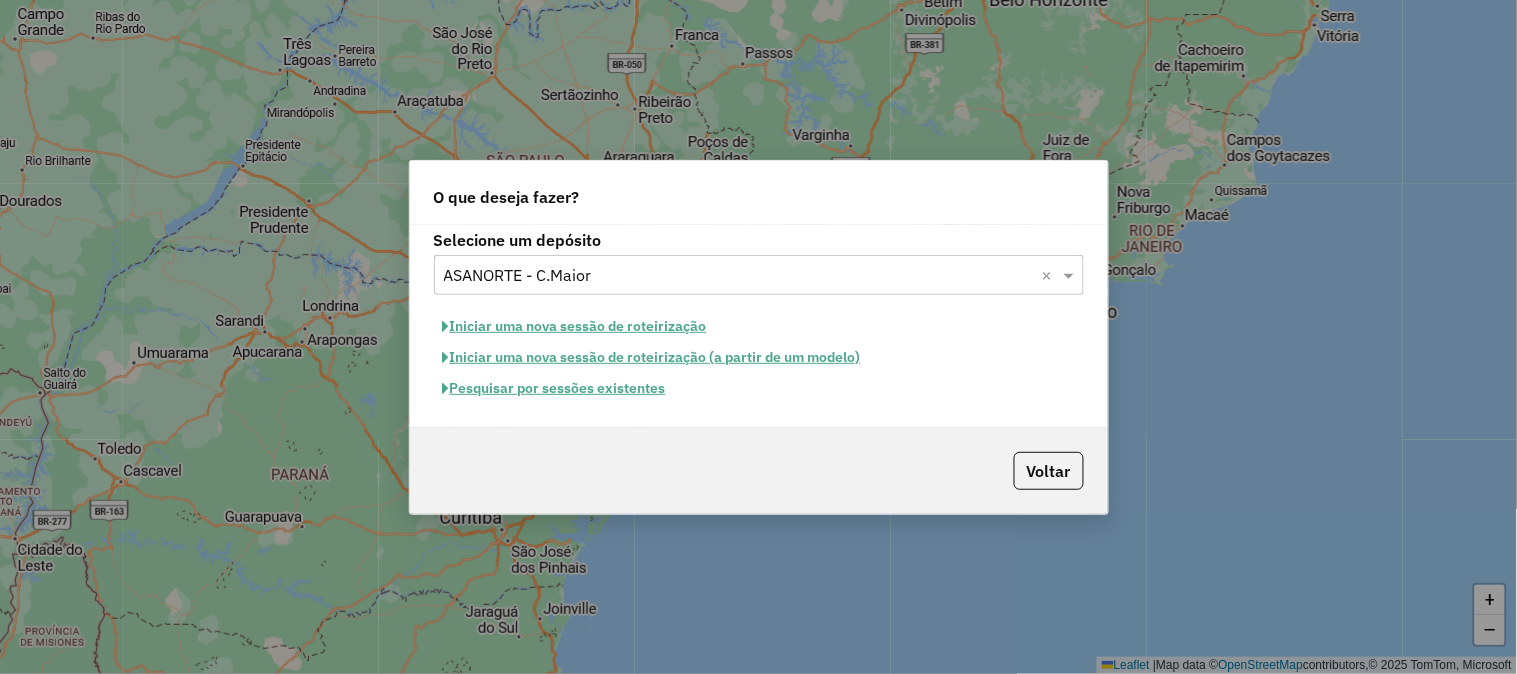 click on "Pesquisar por sessões existentes" 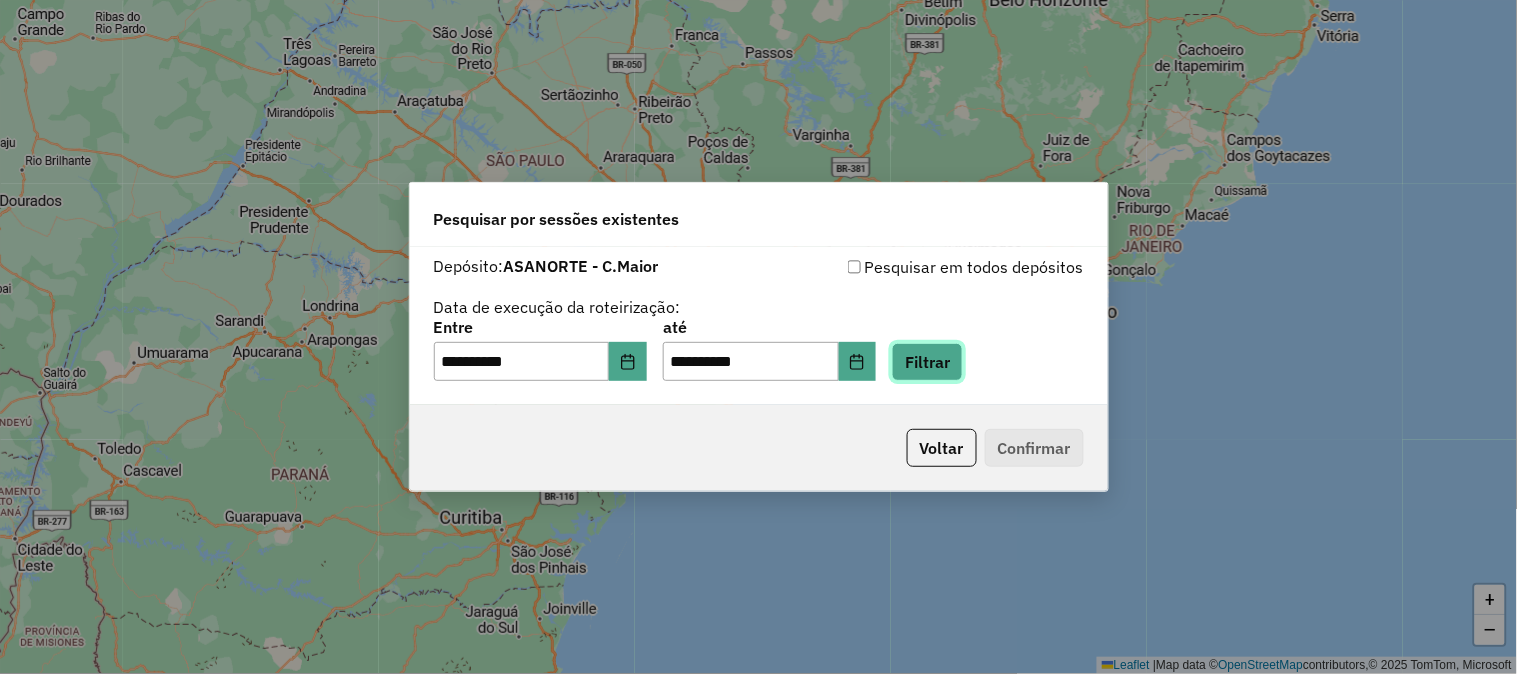 click on "Filtrar" 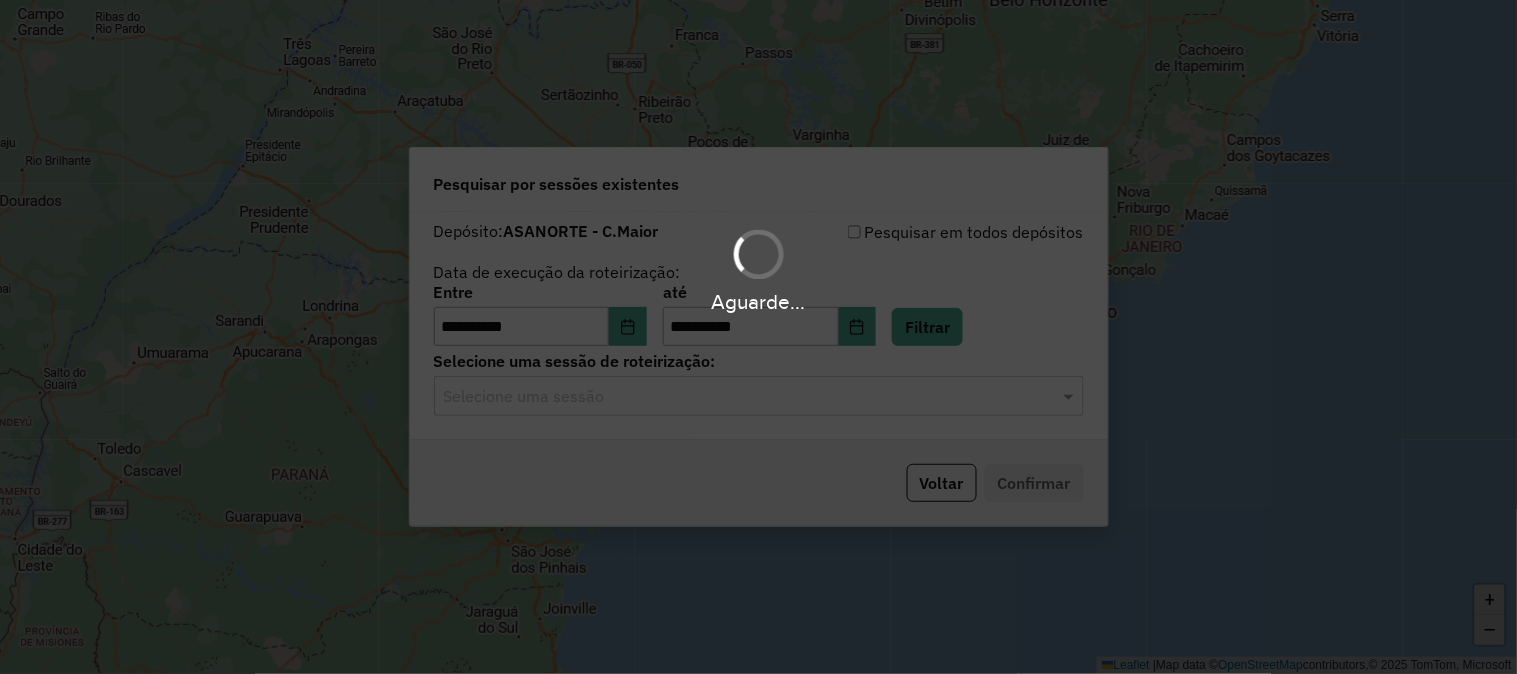 click on "Aguarde..." at bounding box center (758, 337) 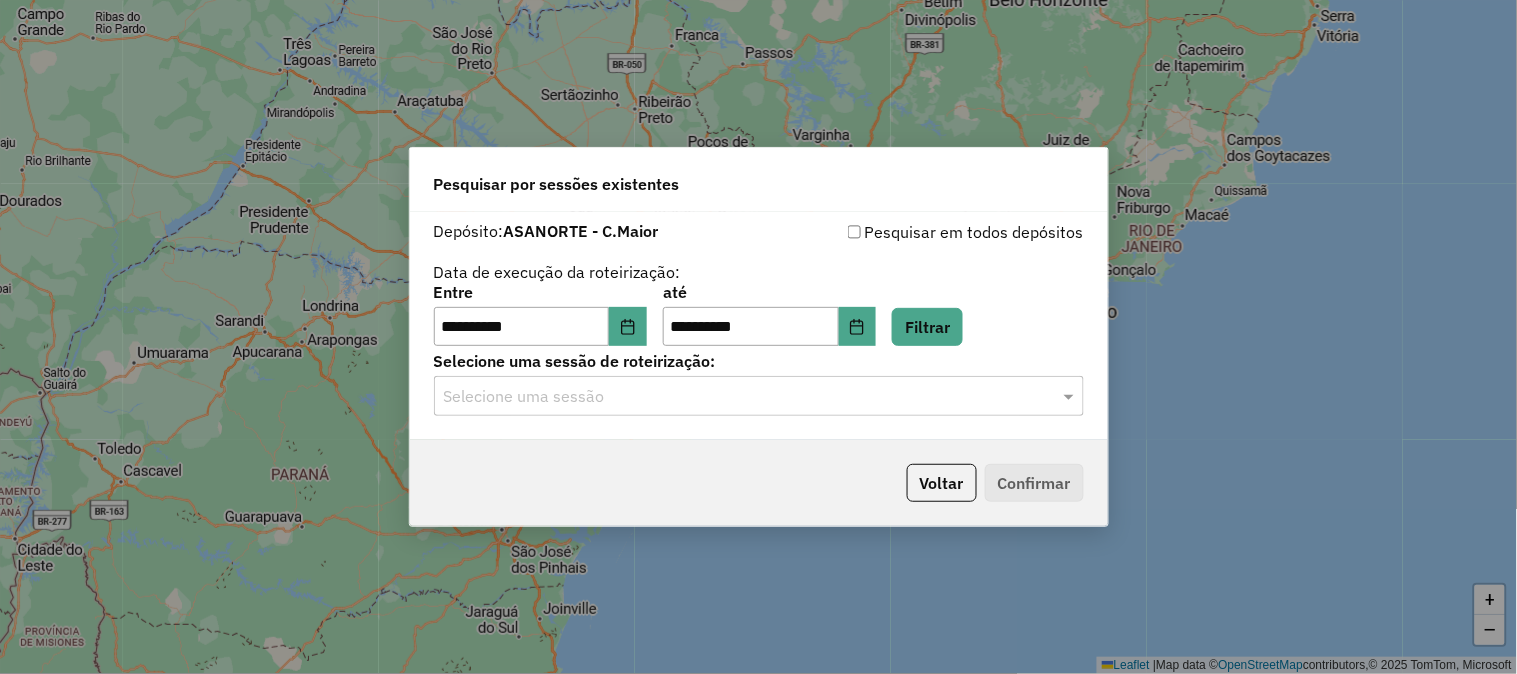 click 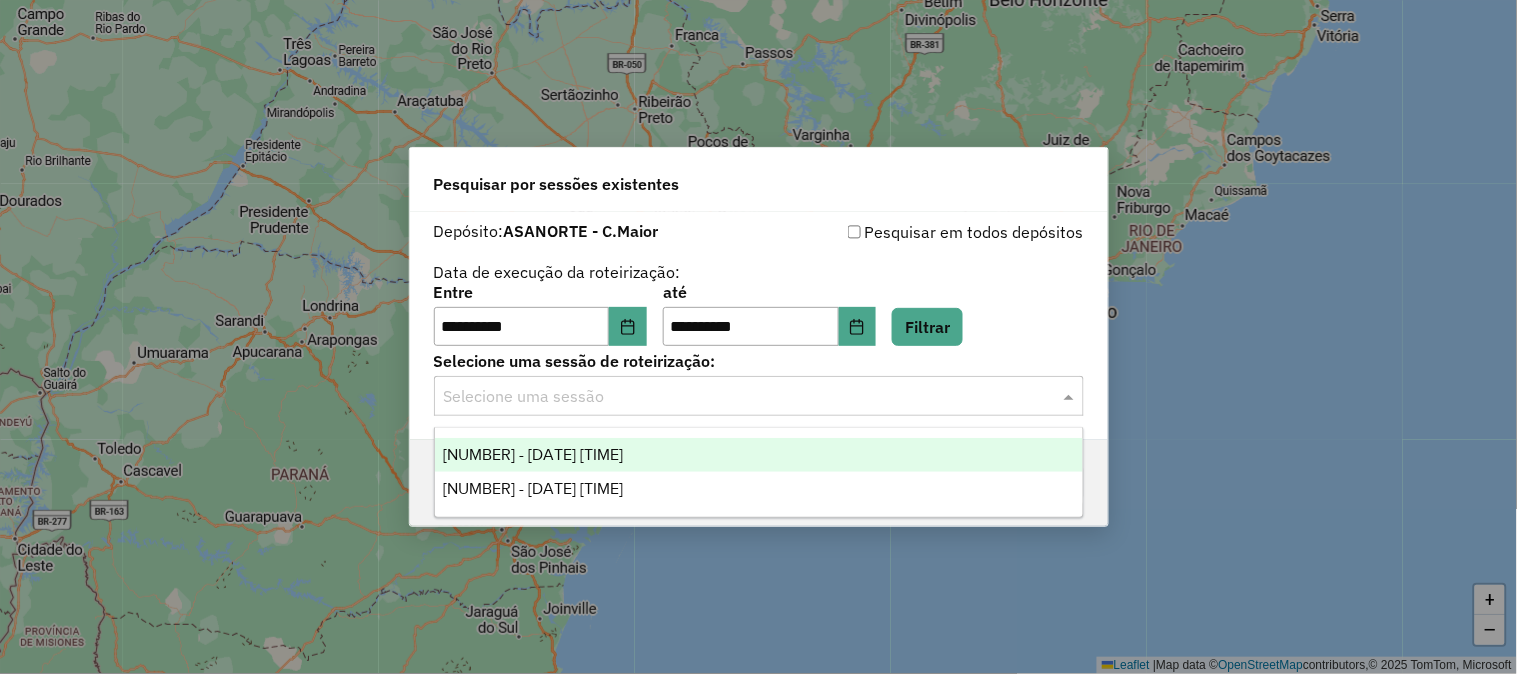 click on "[NUMBER] - [DATE] [TIME]" at bounding box center [533, 454] 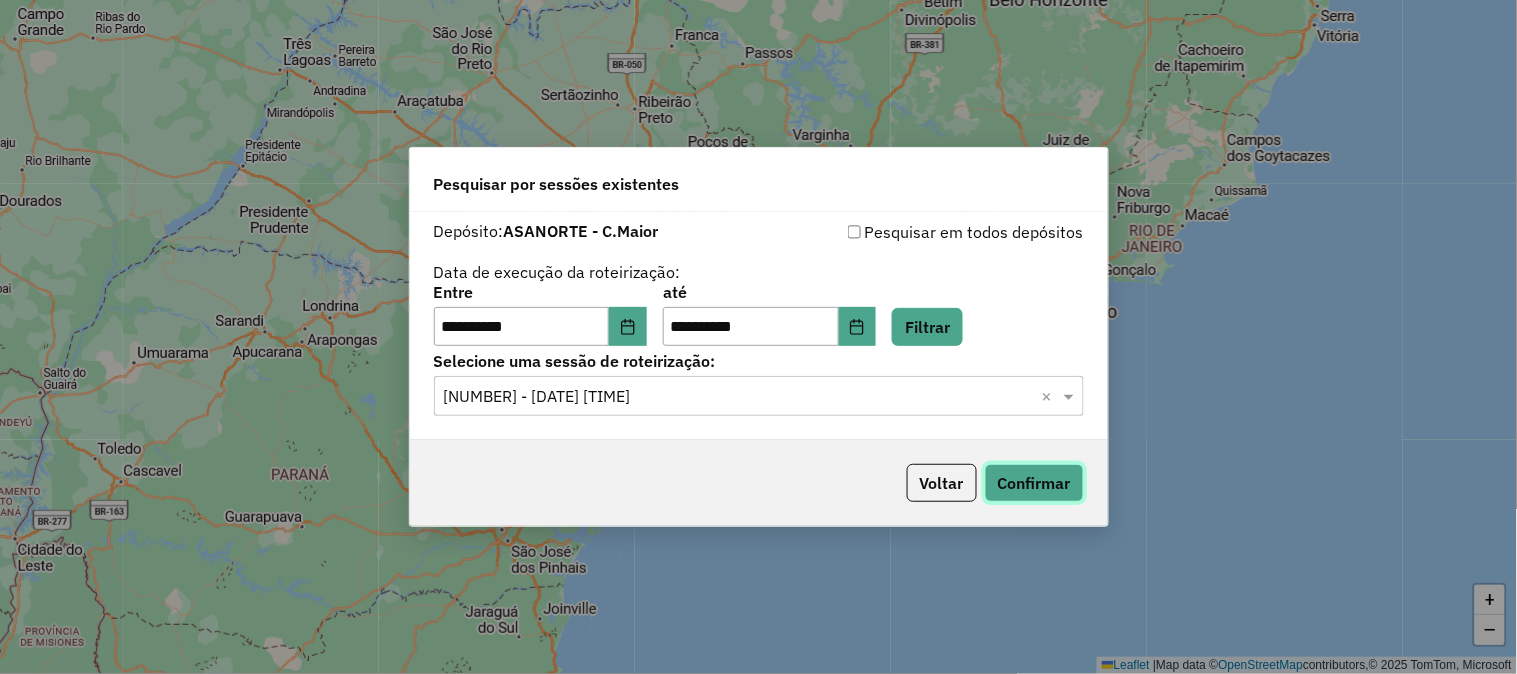 click on "Confirmar" 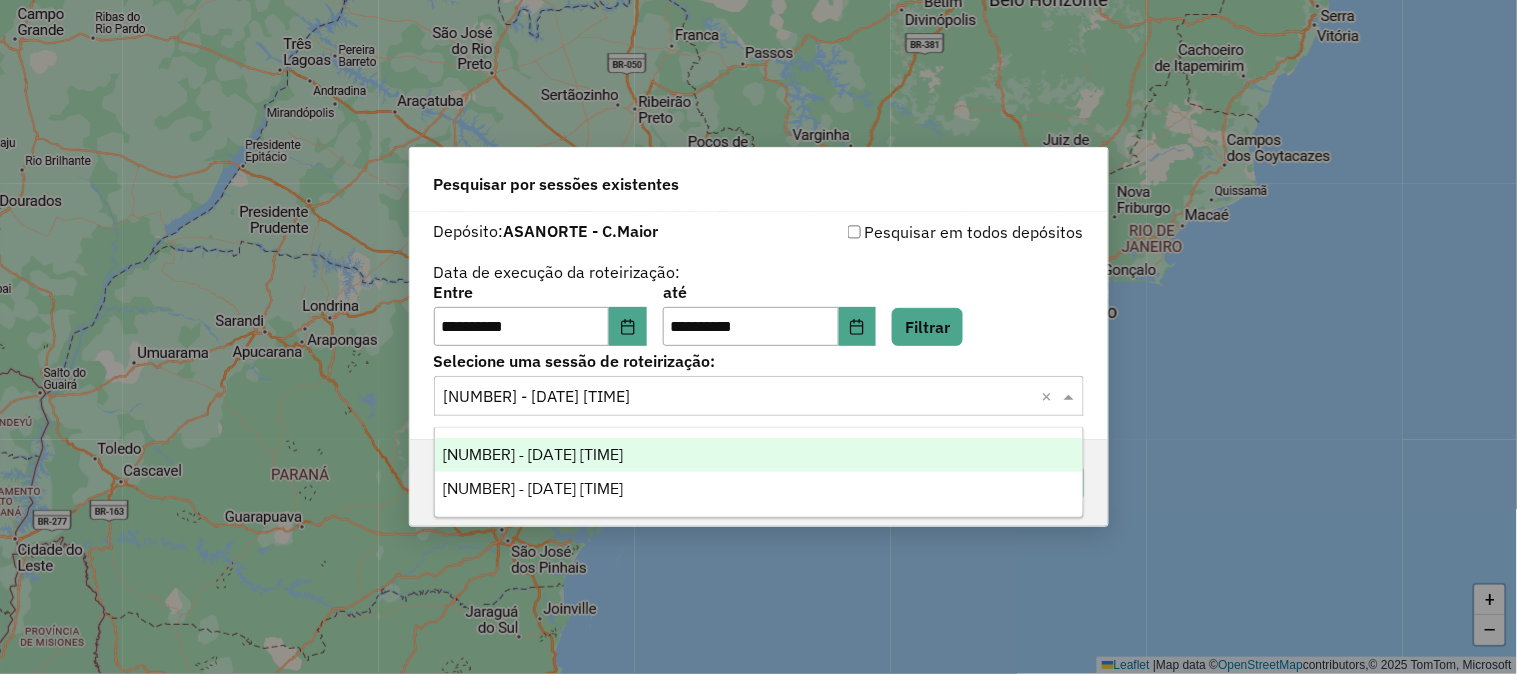 click 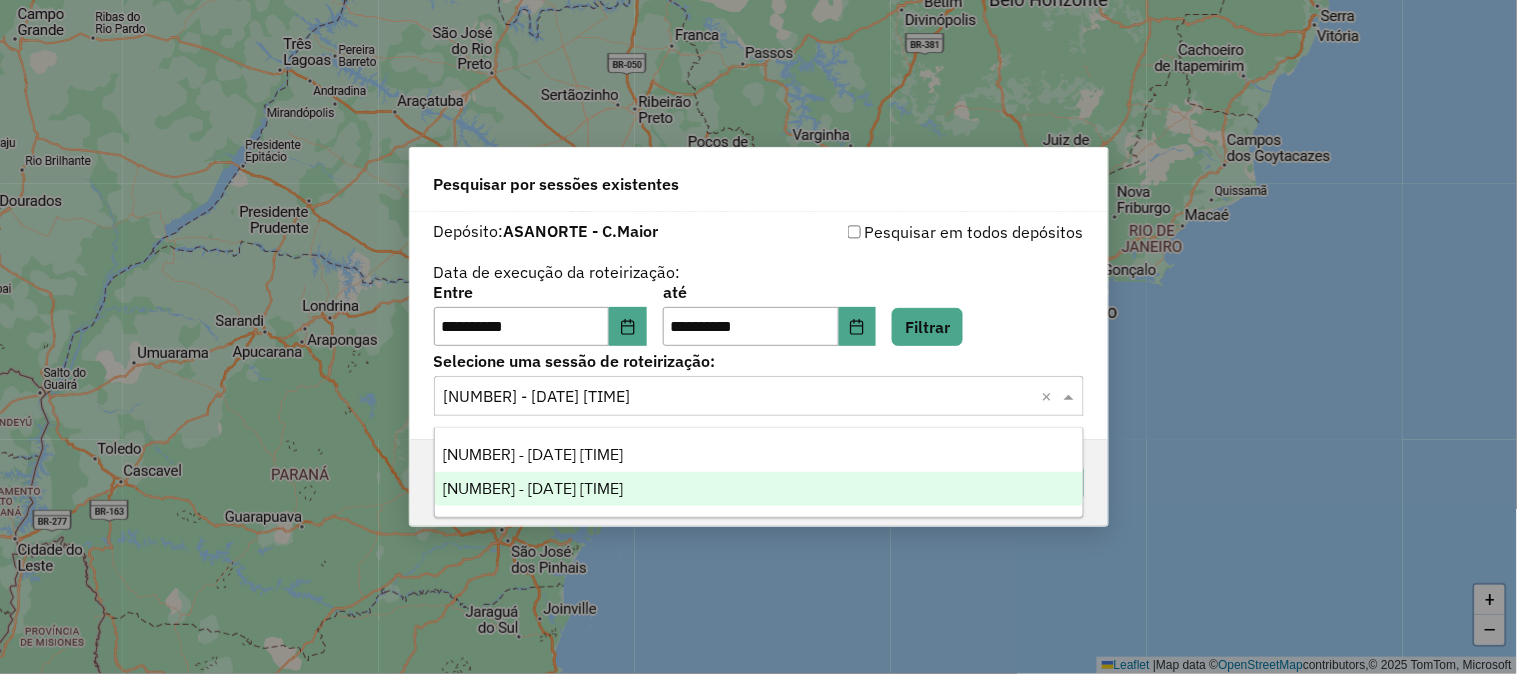 click on "975056 - 05/08/2025 19:17" at bounding box center [759, 489] 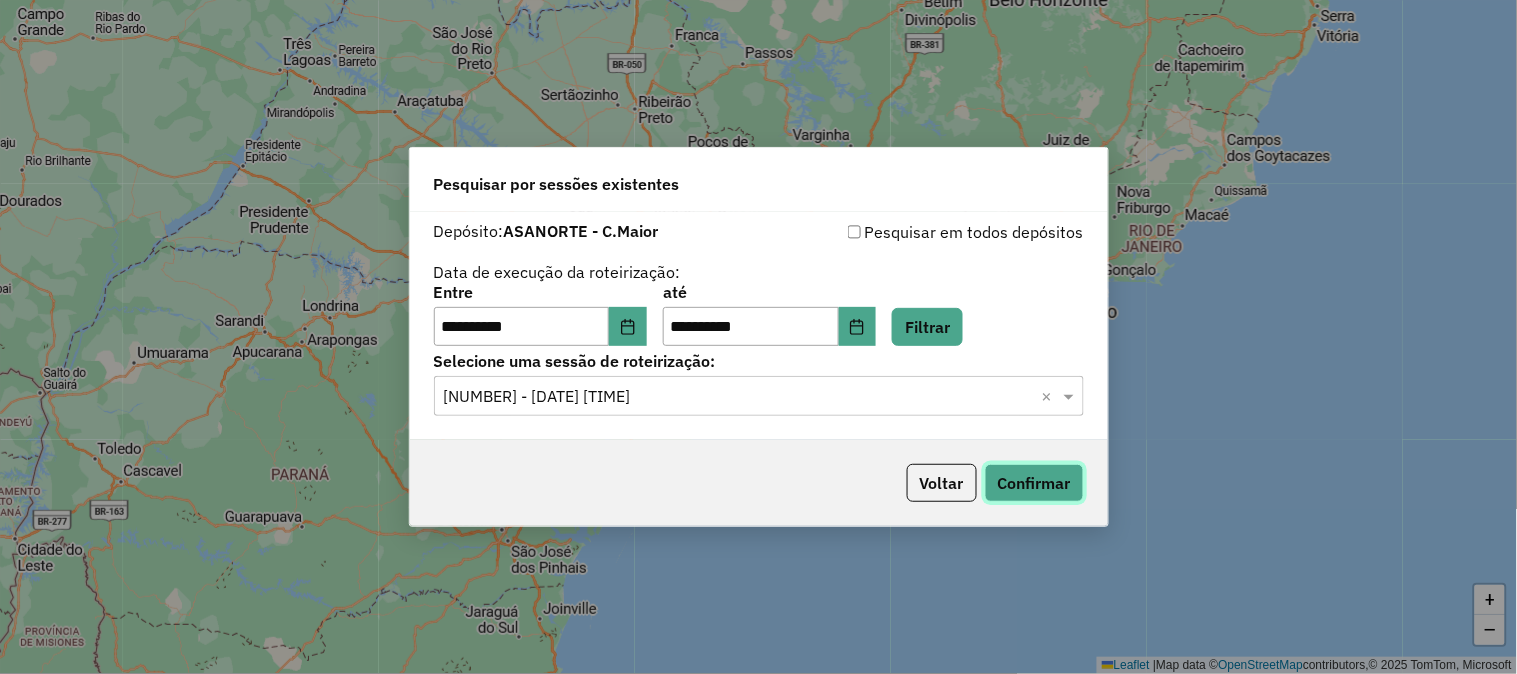 click on "Confirmar" 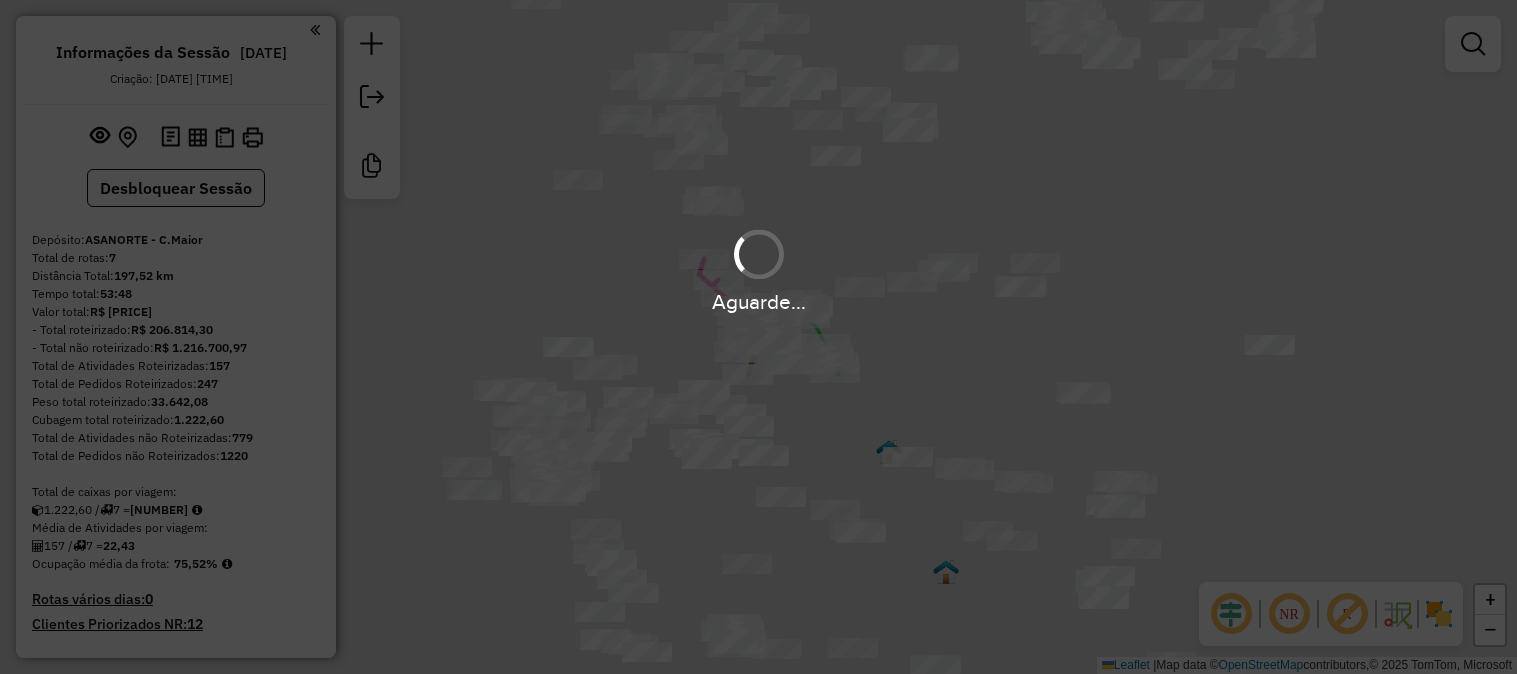 scroll, scrollTop: 0, scrollLeft: 0, axis: both 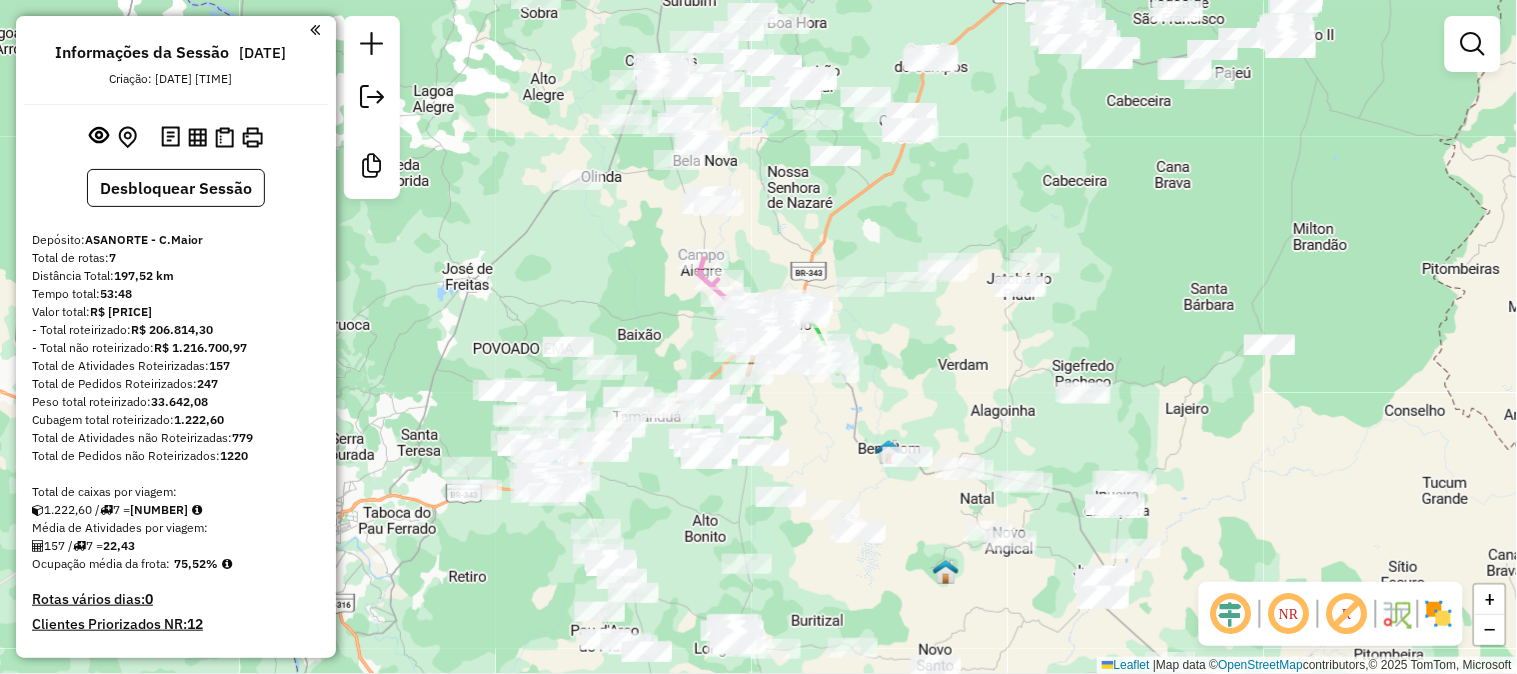 click 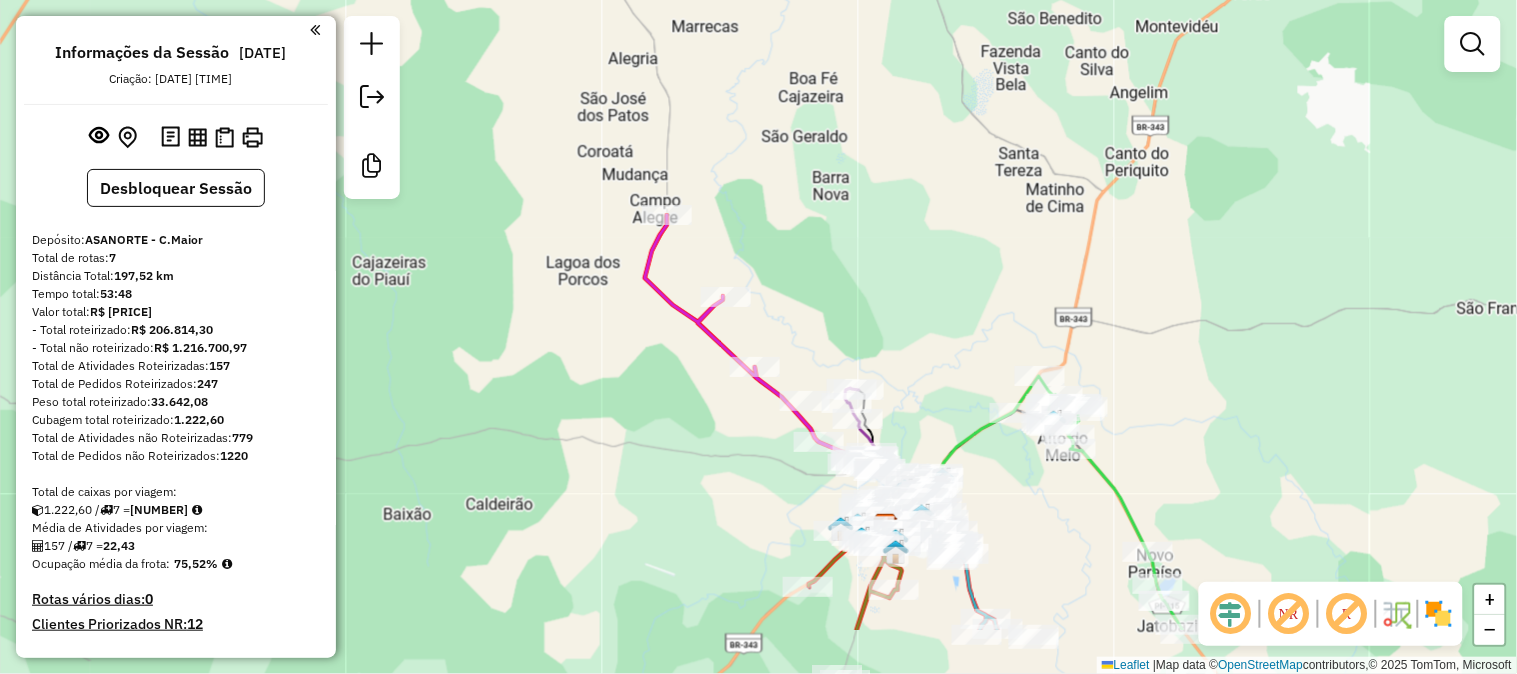 drag, startPoint x: 876, startPoint y: 417, endPoint x: 858, endPoint y: 311, distance: 107.51744 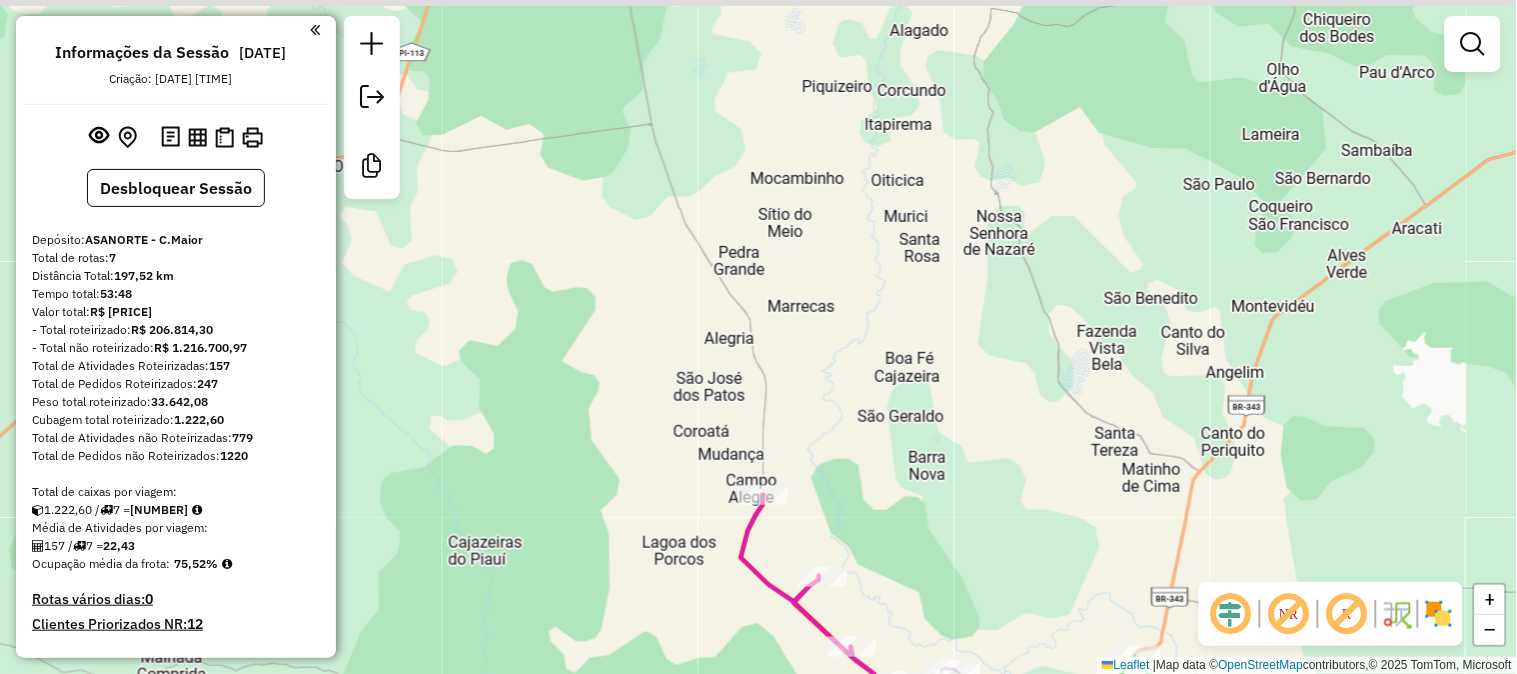 drag, startPoint x: 747, startPoint y: 203, endPoint x: 823, endPoint y: 448, distance: 256.51706 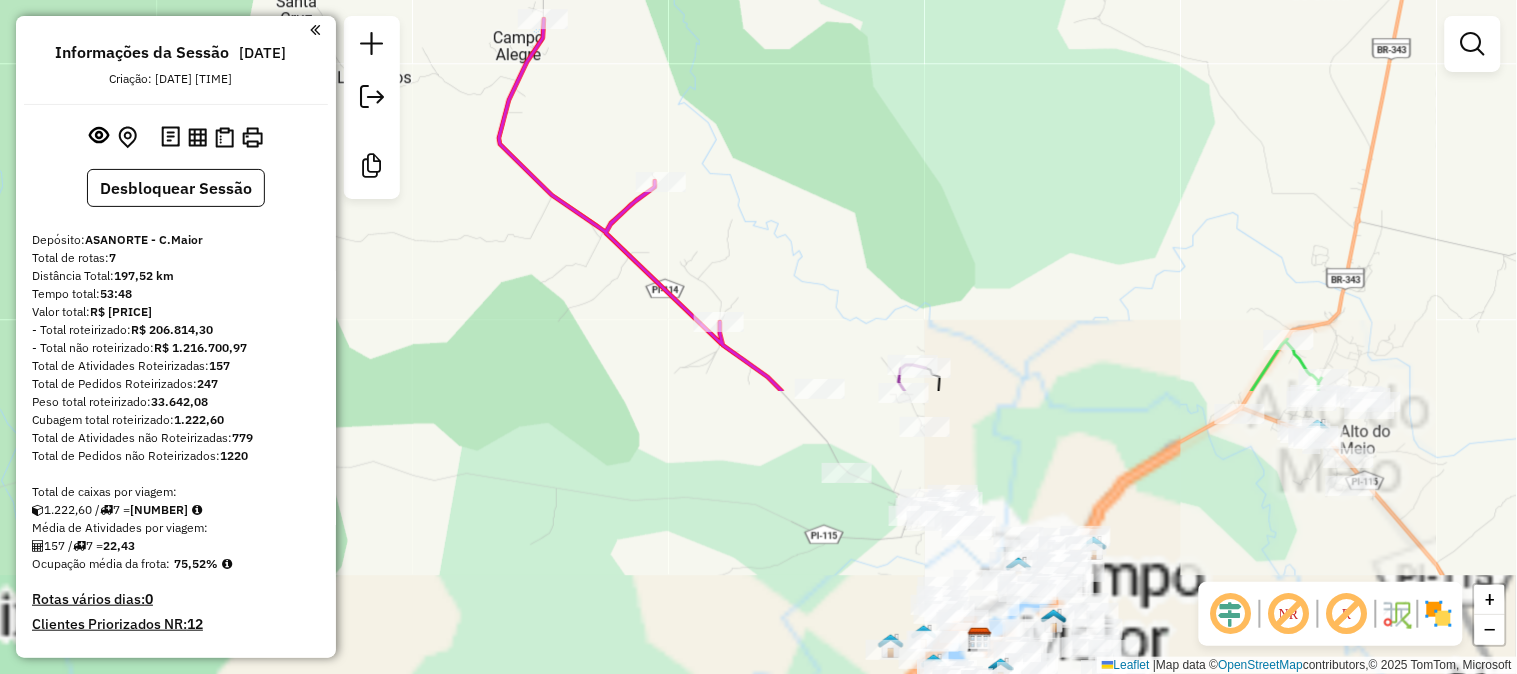 drag, startPoint x: 838, startPoint y: 552, endPoint x: 820, endPoint y: 201, distance: 351.46124 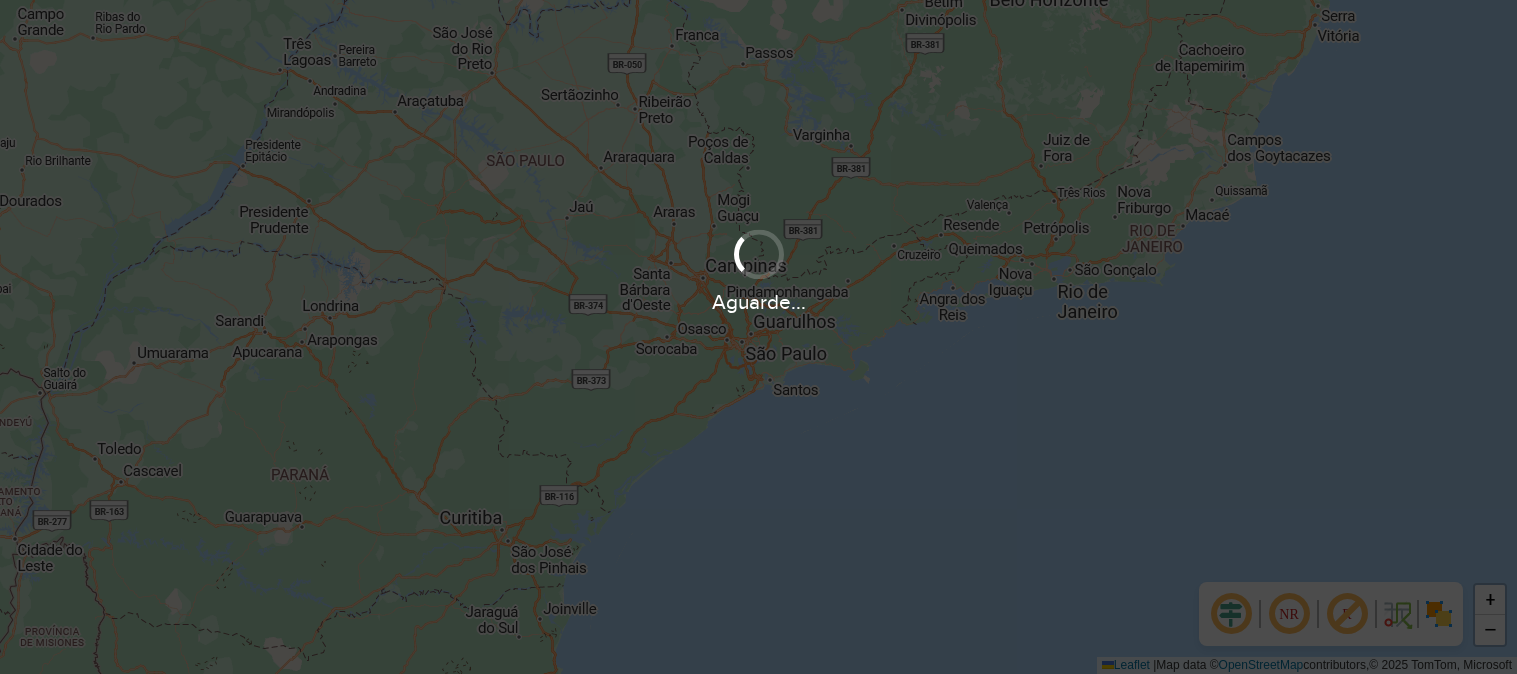 scroll, scrollTop: 0, scrollLeft: 0, axis: both 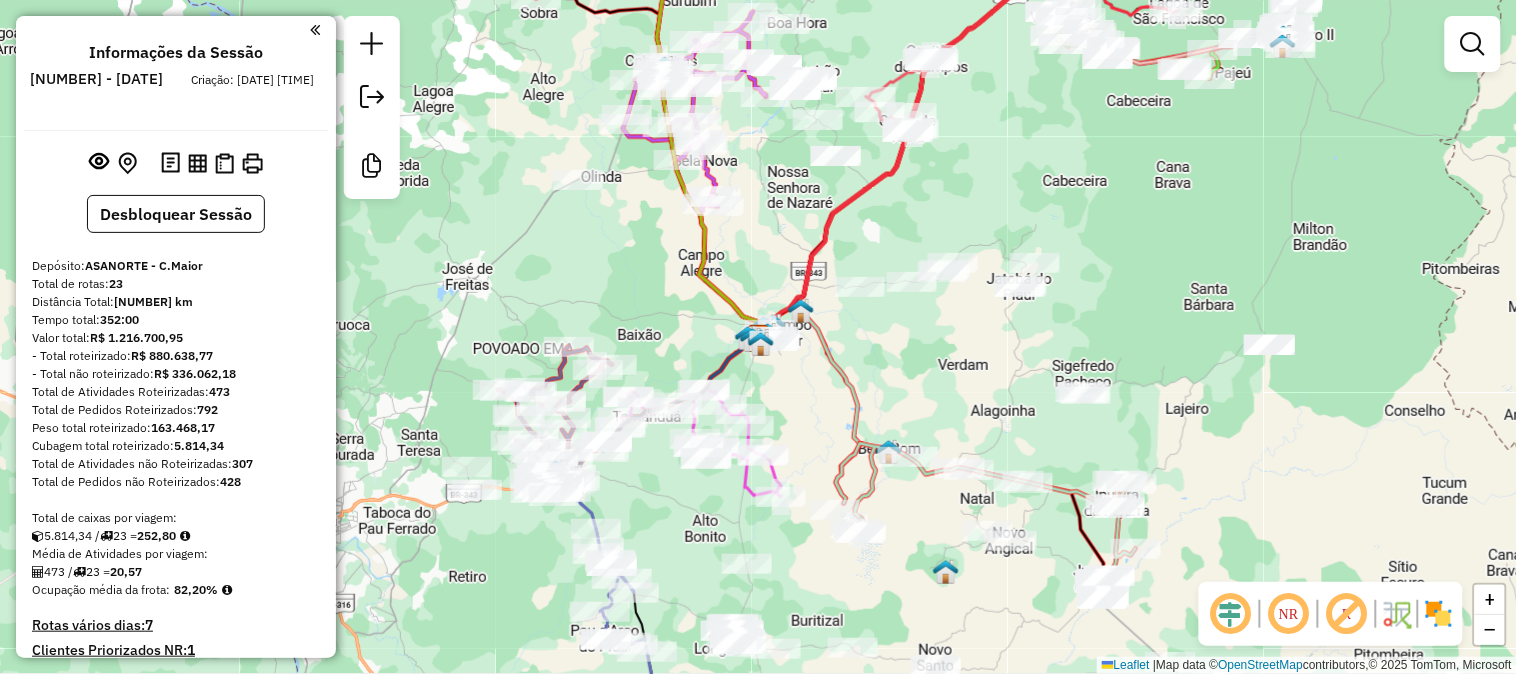 click 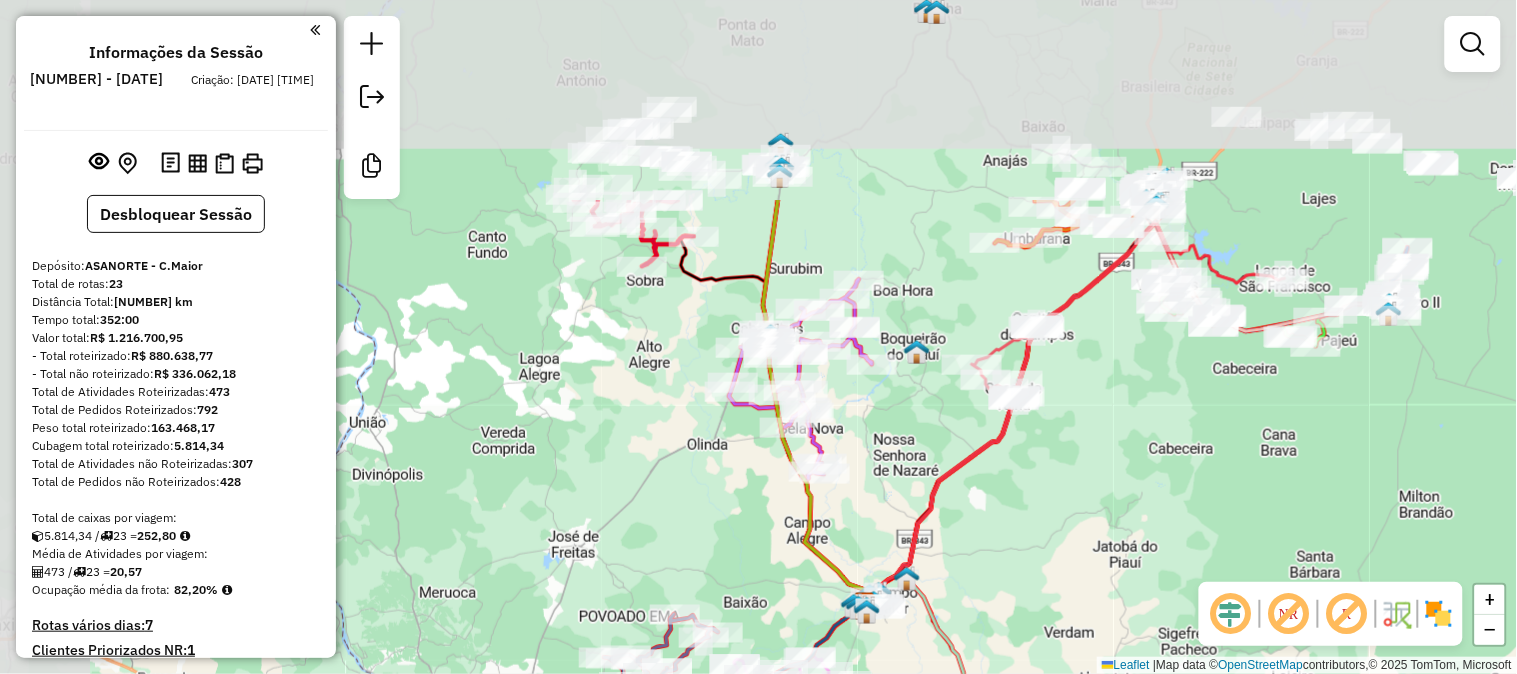 drag, startPoint x: 781, startPoint y: 136, endPoint x: 887, endPoint y: 404, distance: 288.20132 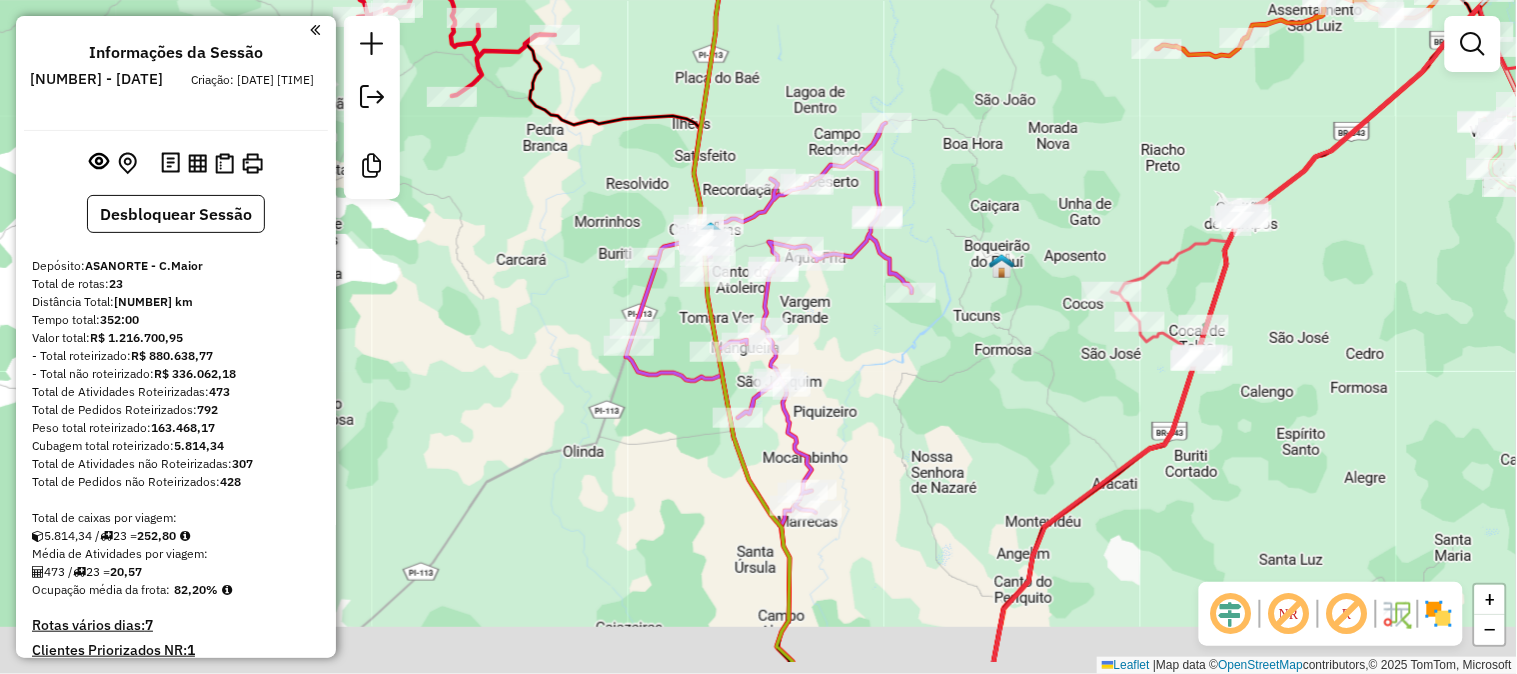 drag, startPoint x: 856, startPoint y: 420, endPoint x: 832, endPoint y: 253, distance: 168.71574 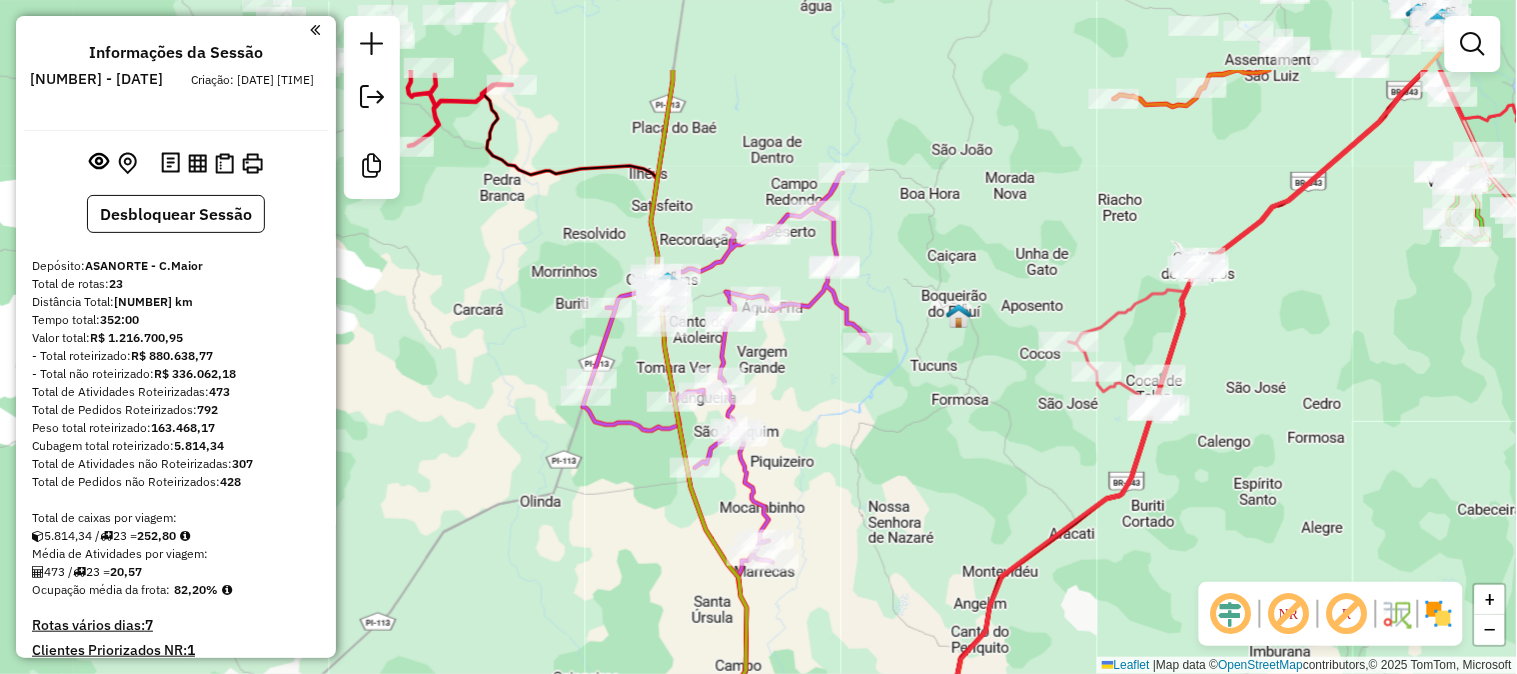 drag, startPoint x: 708, startPoint y: 177, endPoint x: 696, endPoint y: 224, distance: 48.507732 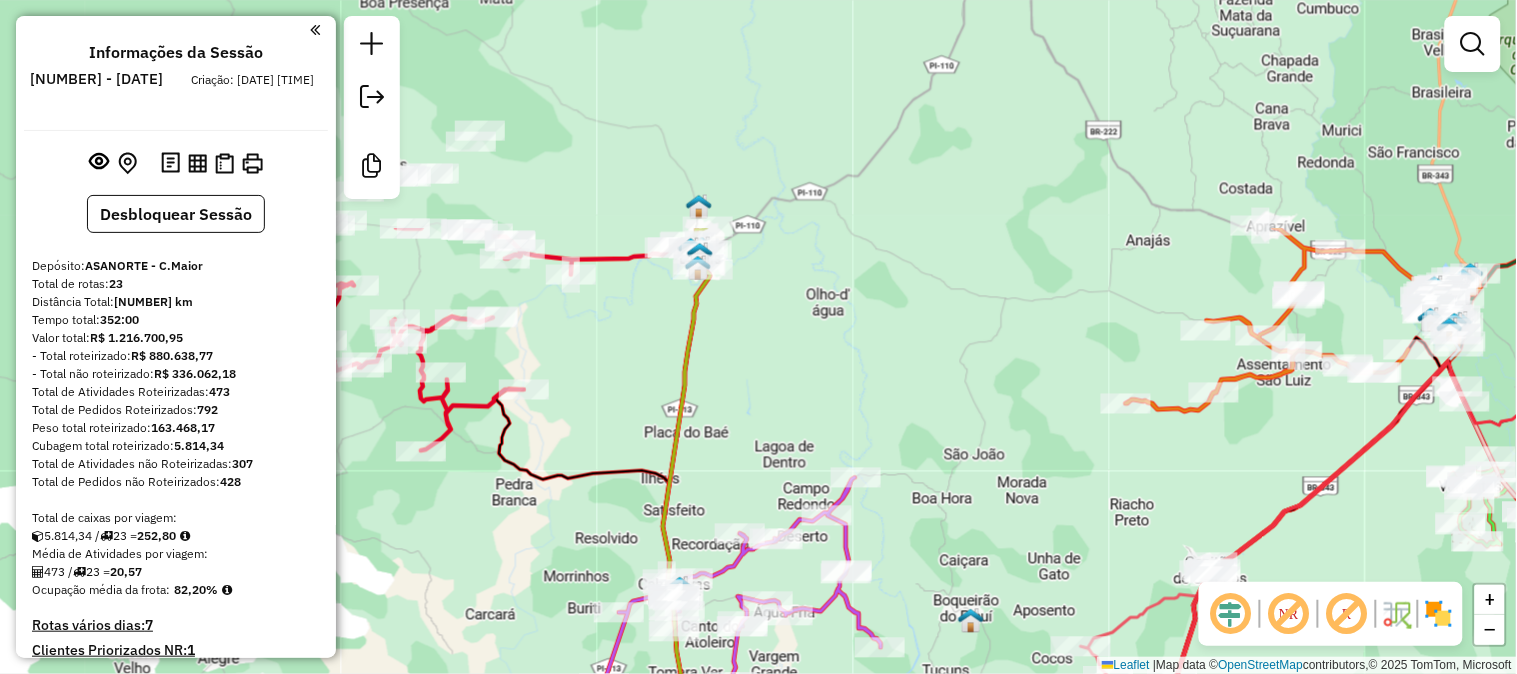 drag, startPoint x: 696, startPoint y: 185, endPoint x: 712, endPoint y: 477, distance: 292.43802 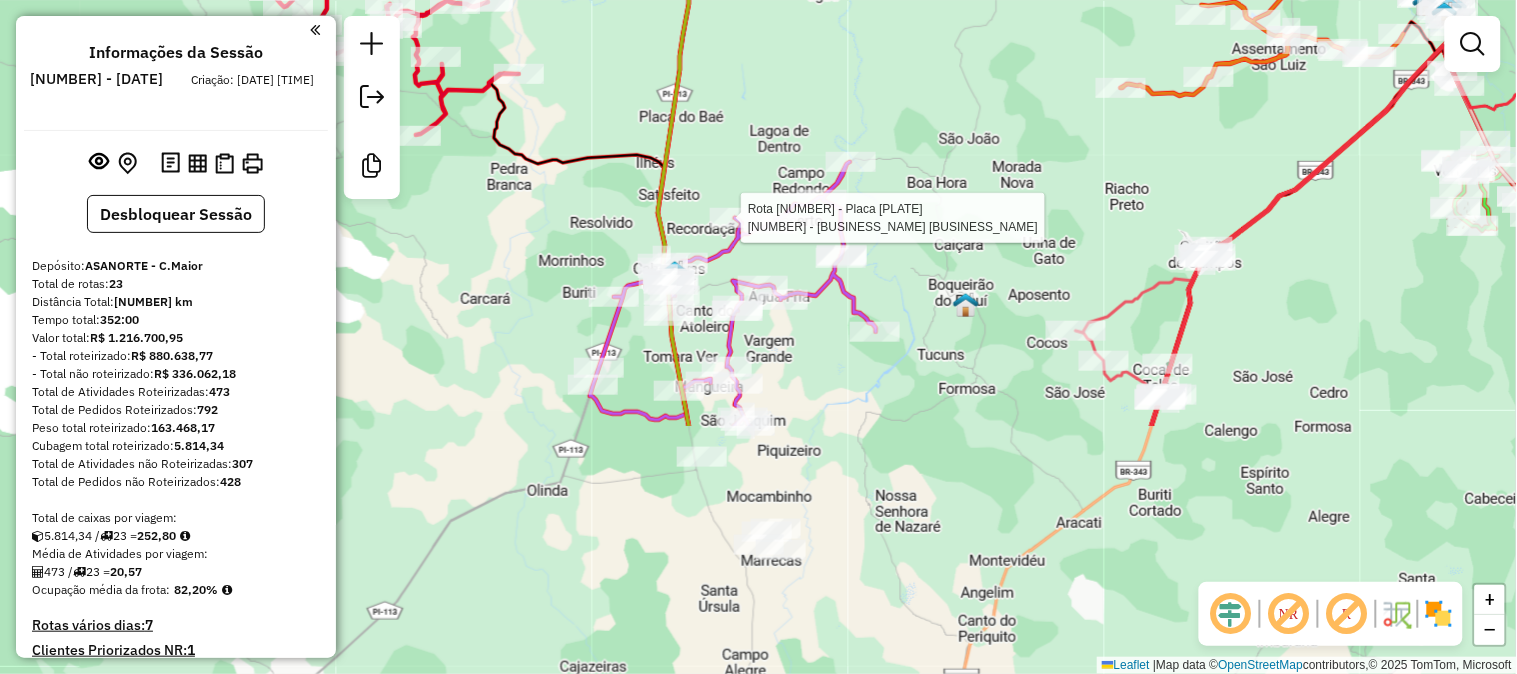 drag, startPoint x: 717, startPoint y: 457, endPoint x: 667, endPoint y: 124, distance: 336.73282 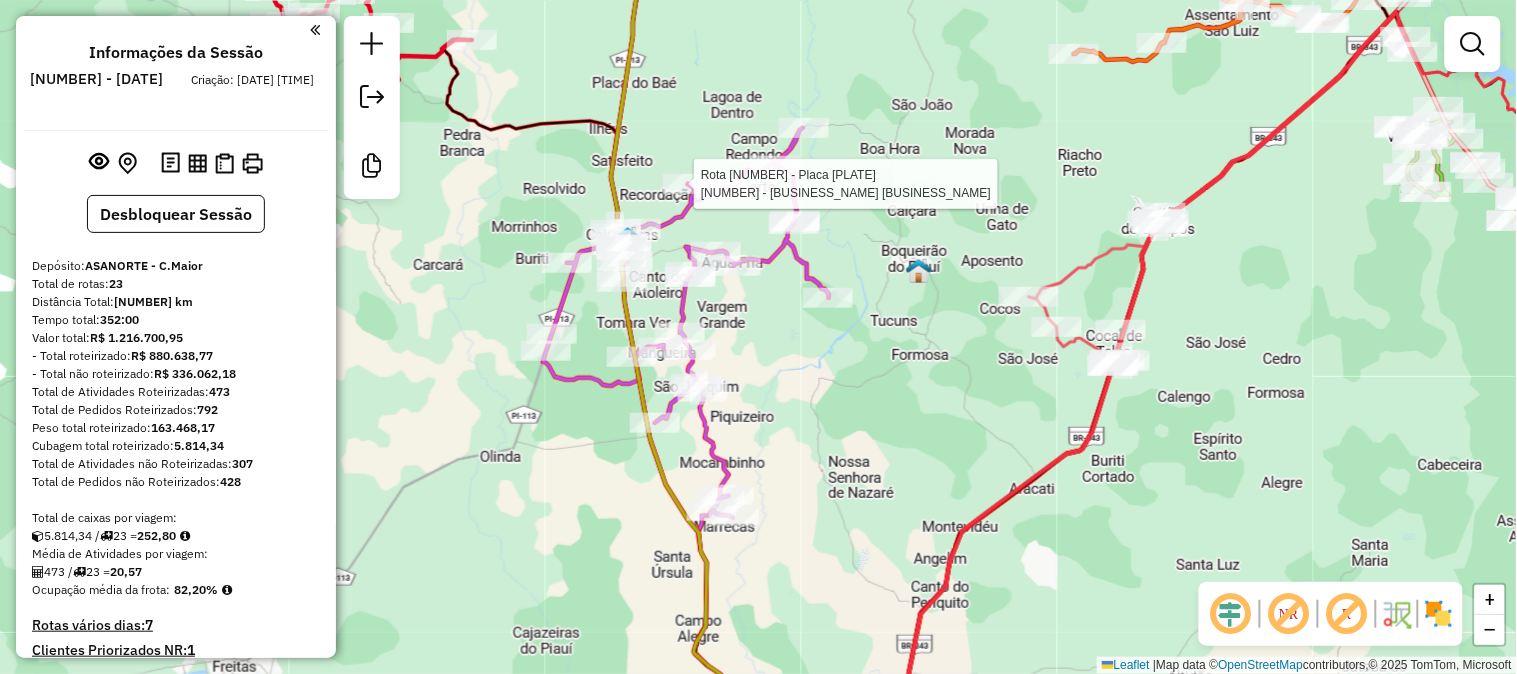 drag, startPoint x: 748, startPoint y: 111, endPoint x: 708, endPoint y: 113, distance: 40.04997 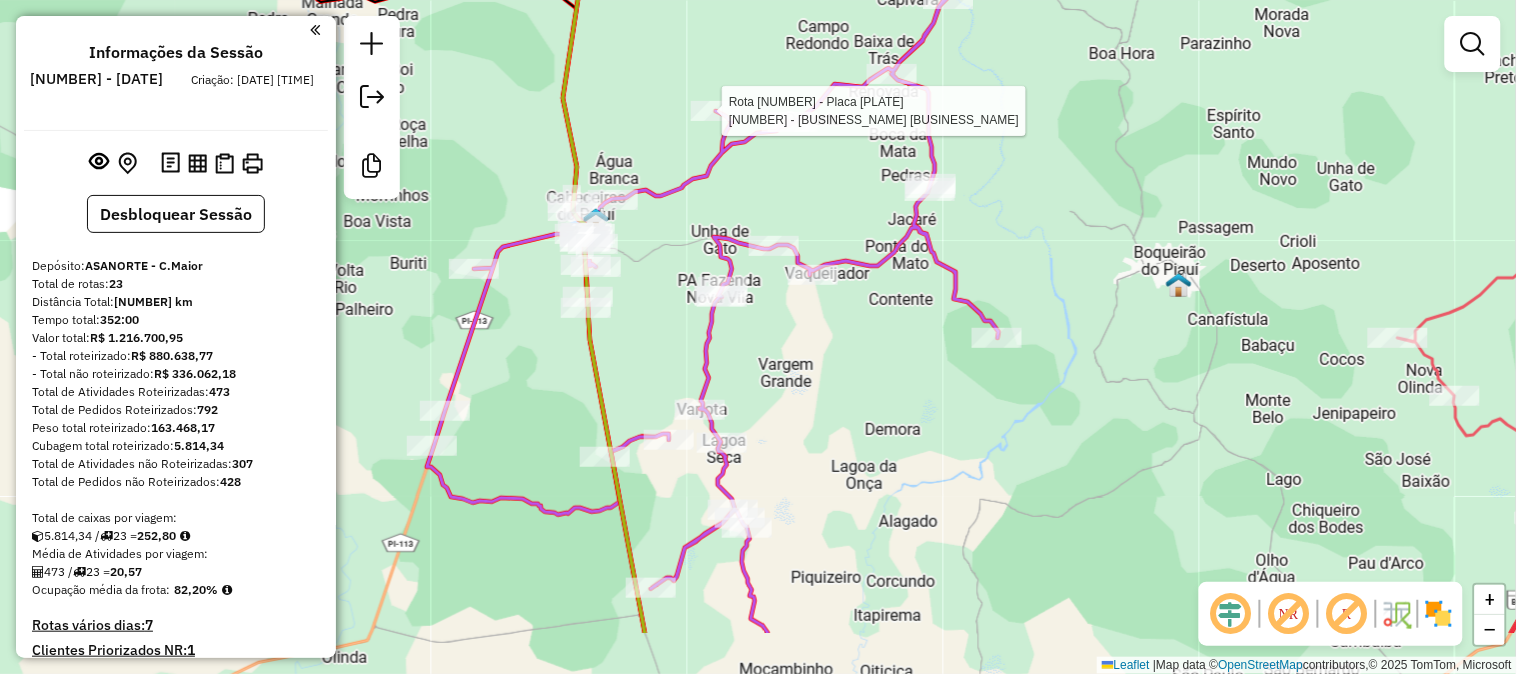 drag, startPoint x: 602, startPoint y: 187, endPoint x: 627, endPoint y: 77, distance: 112.805145 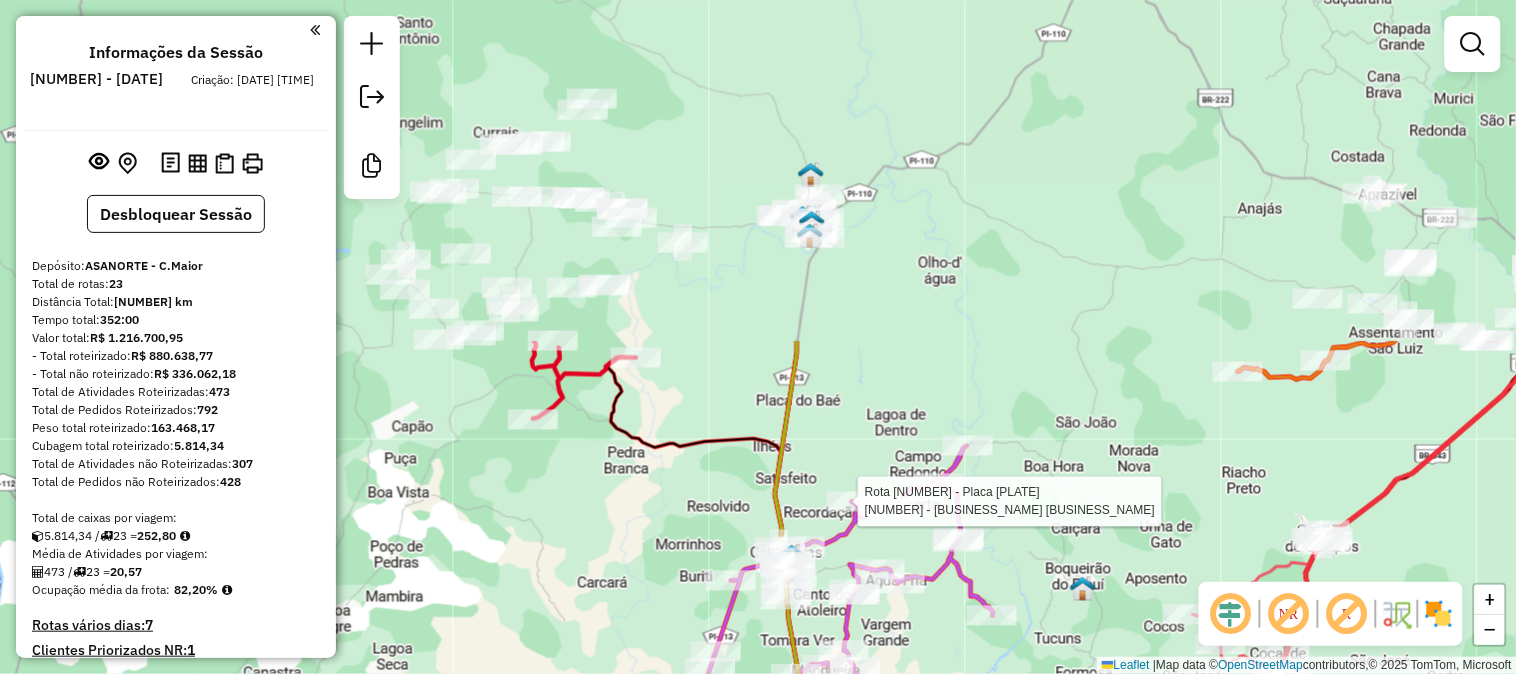 drag, startPoint x: 804, startPoint y: 267, endPoint x: 985, endPoint y: 681, distance: 451.83737 